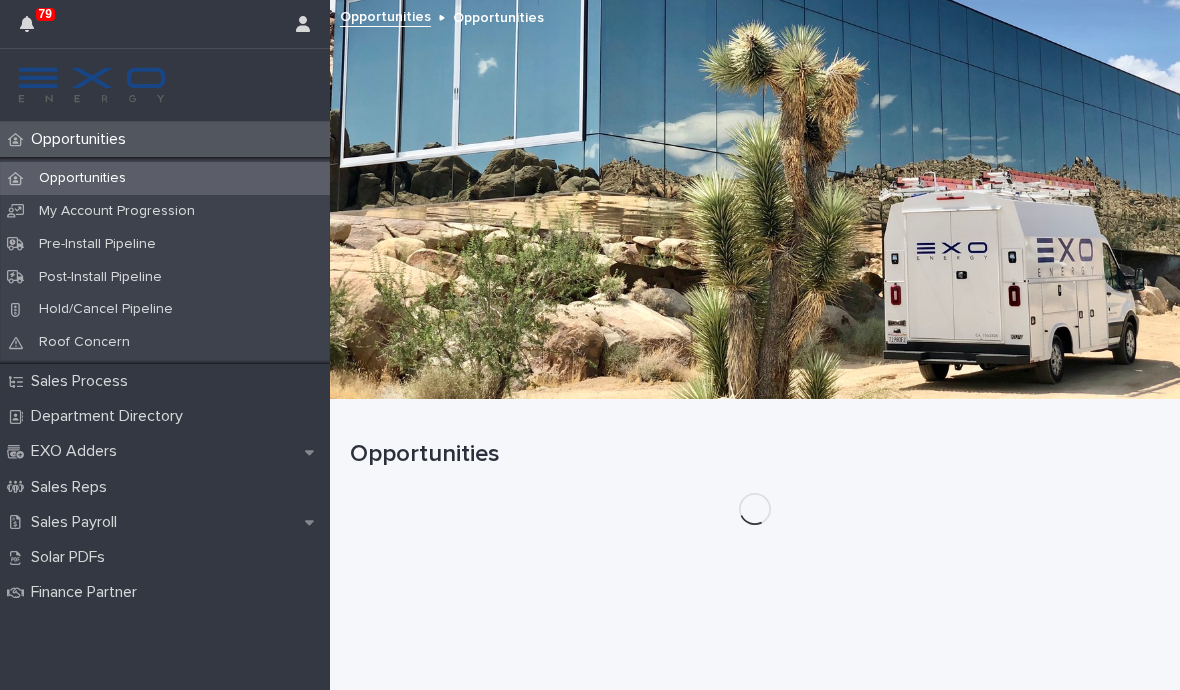 scroll, scrollTop: 0, scrollLeft: 0, axis: both 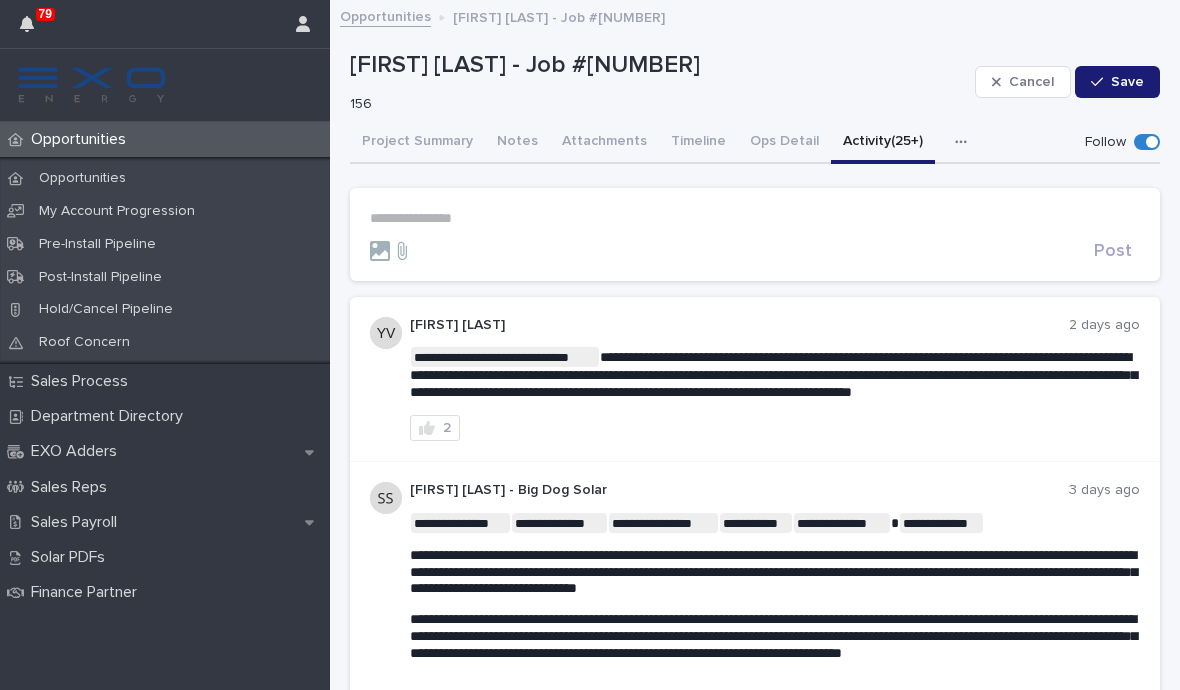 click at bounding box center [965, 142] 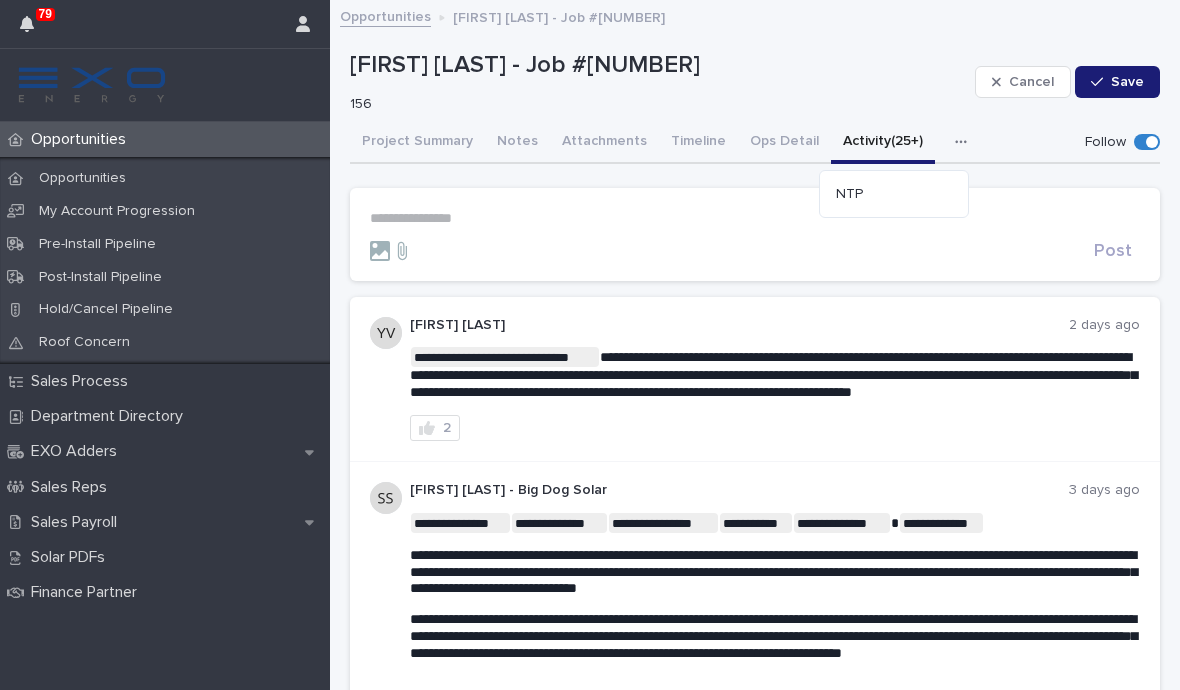 click on "NTP" at bounding box center (849, 194) 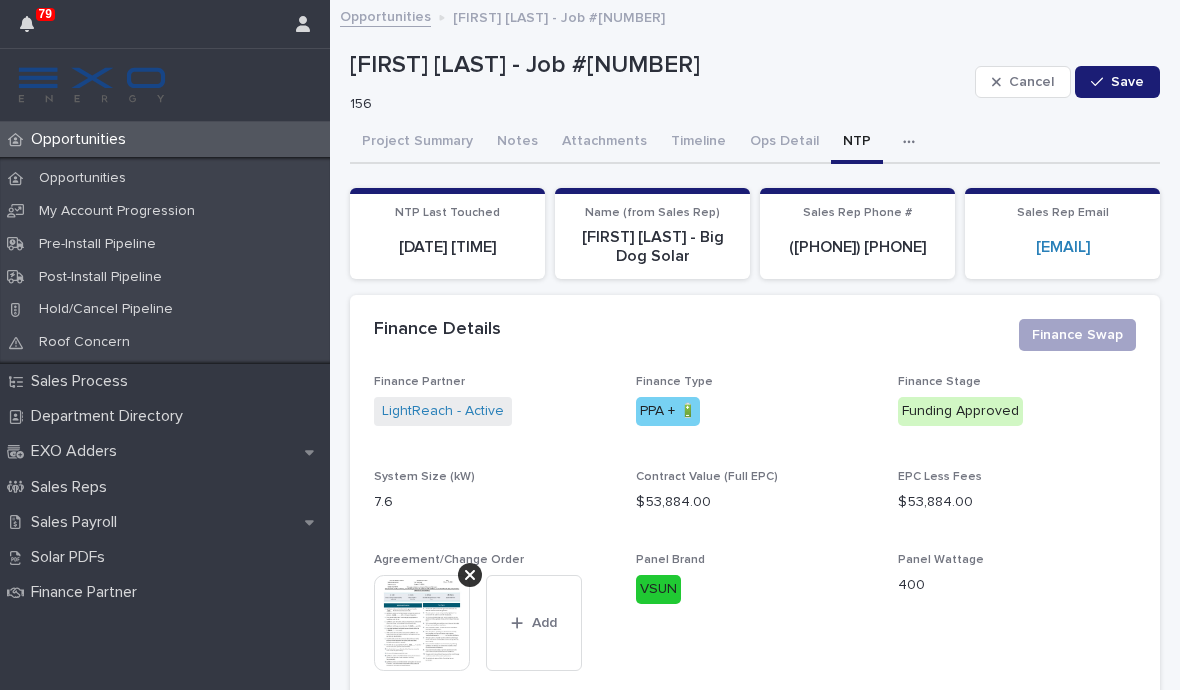 click at bounding box center (913, 142) 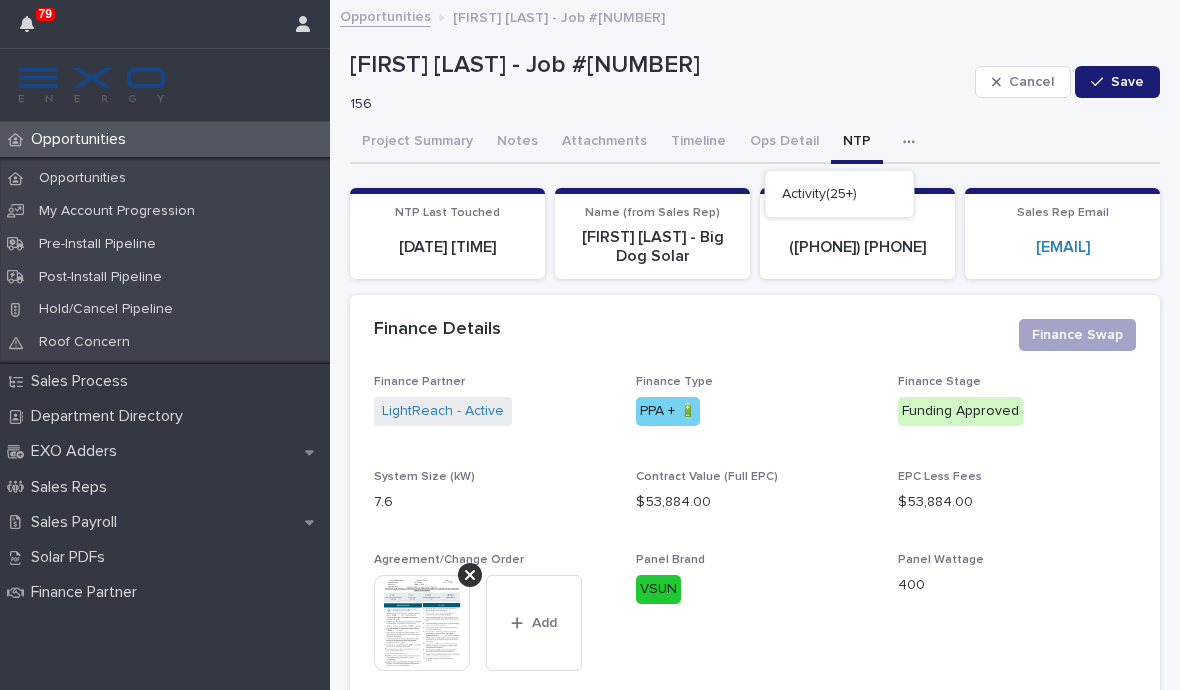 click at bounding box center (913, 142) 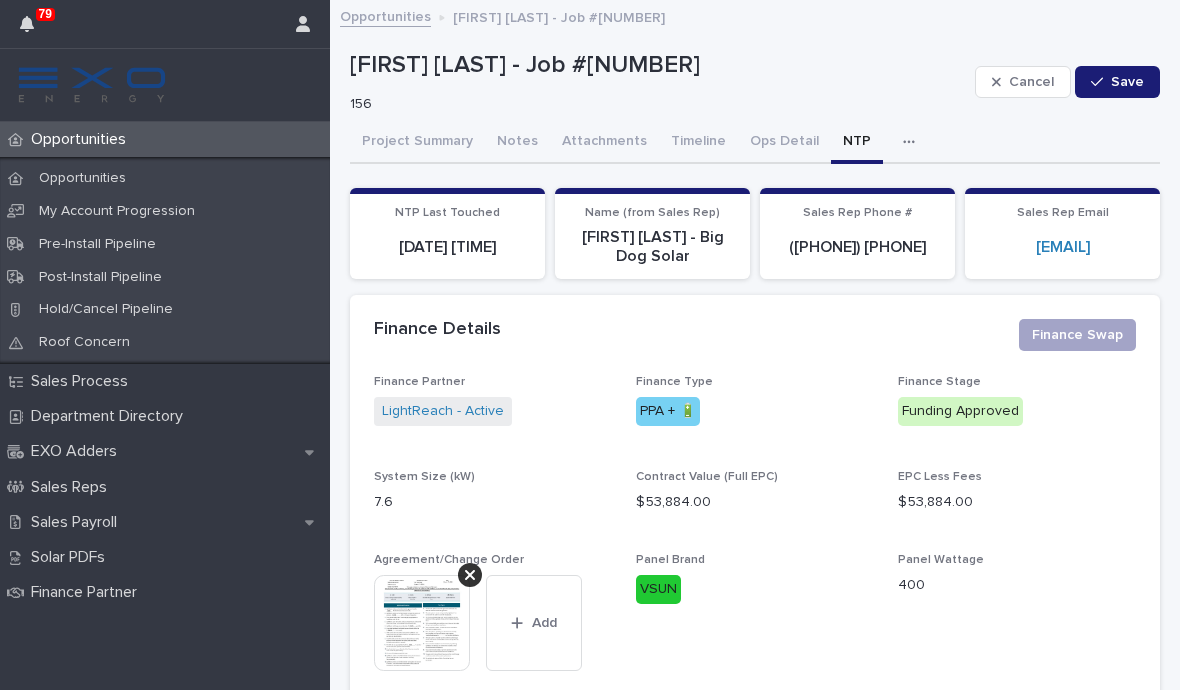 click at bounding box center (913, 142) 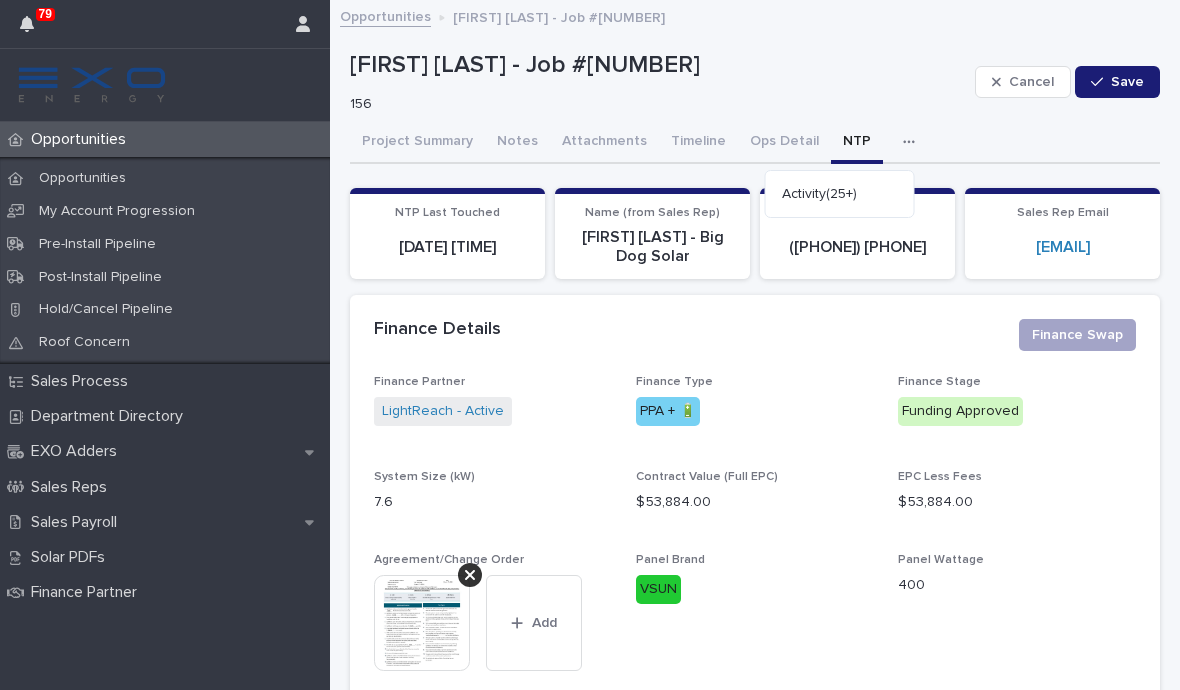 click on "Activity  (25+)" at bounding box center (819, 194) 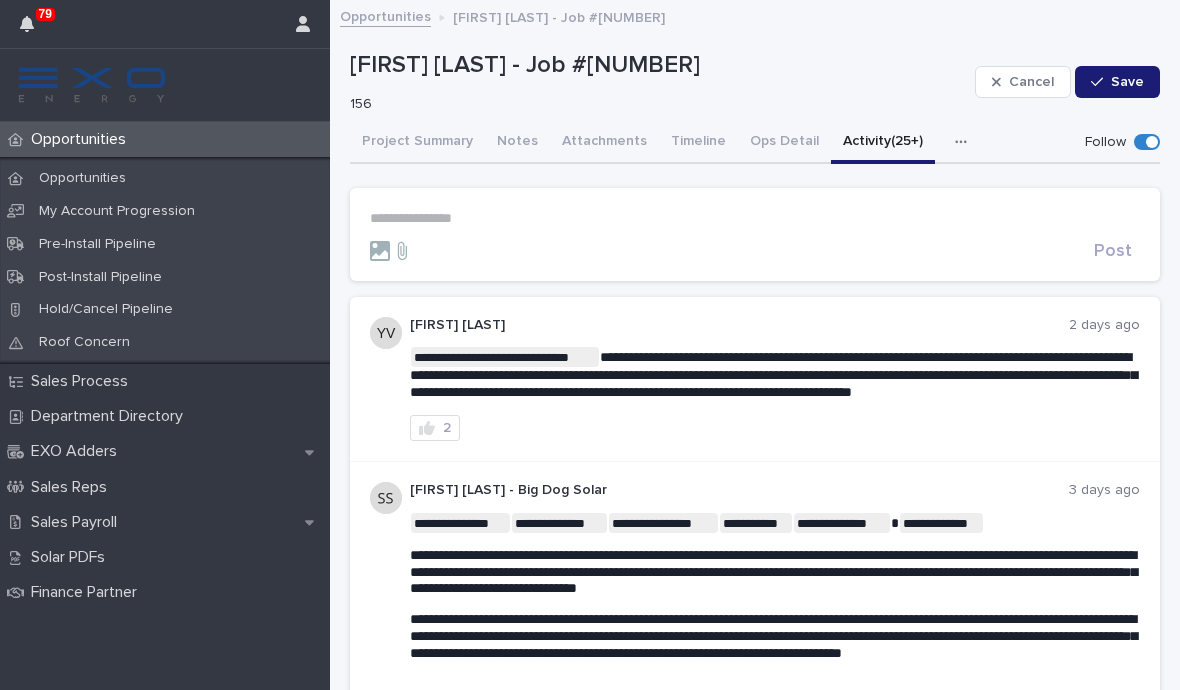 click on "**********" at bounding box center [755, 218] 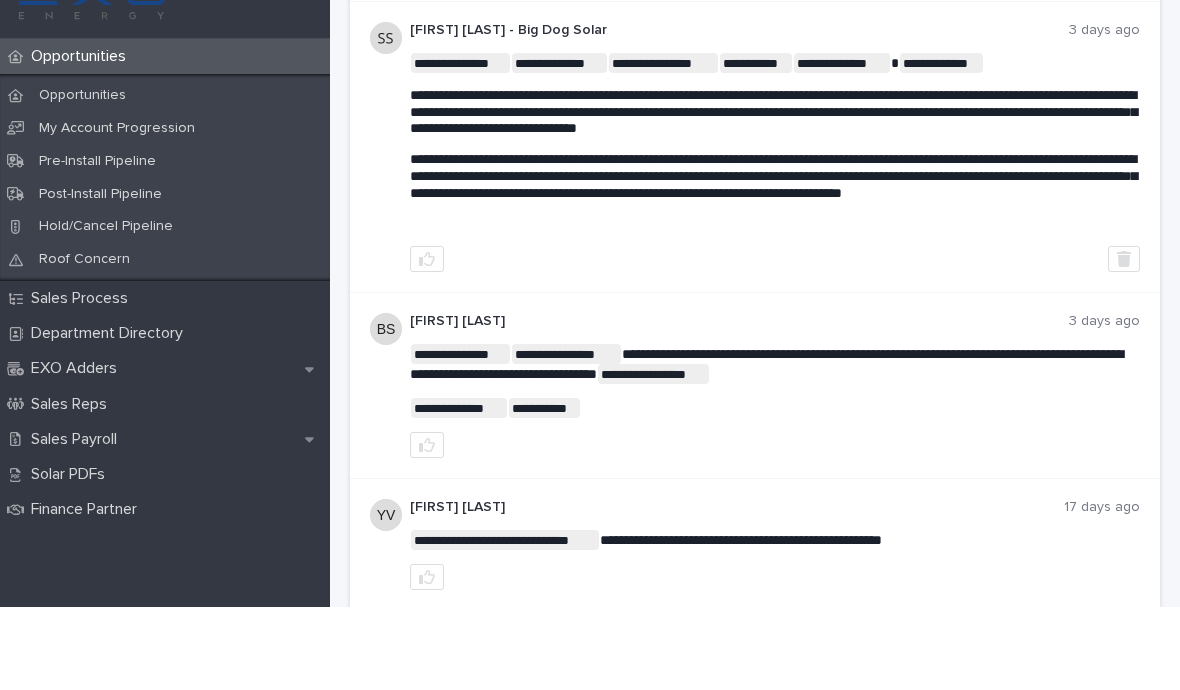 scroll, scrollTop: 0, scrollLeft: 0, axis: both 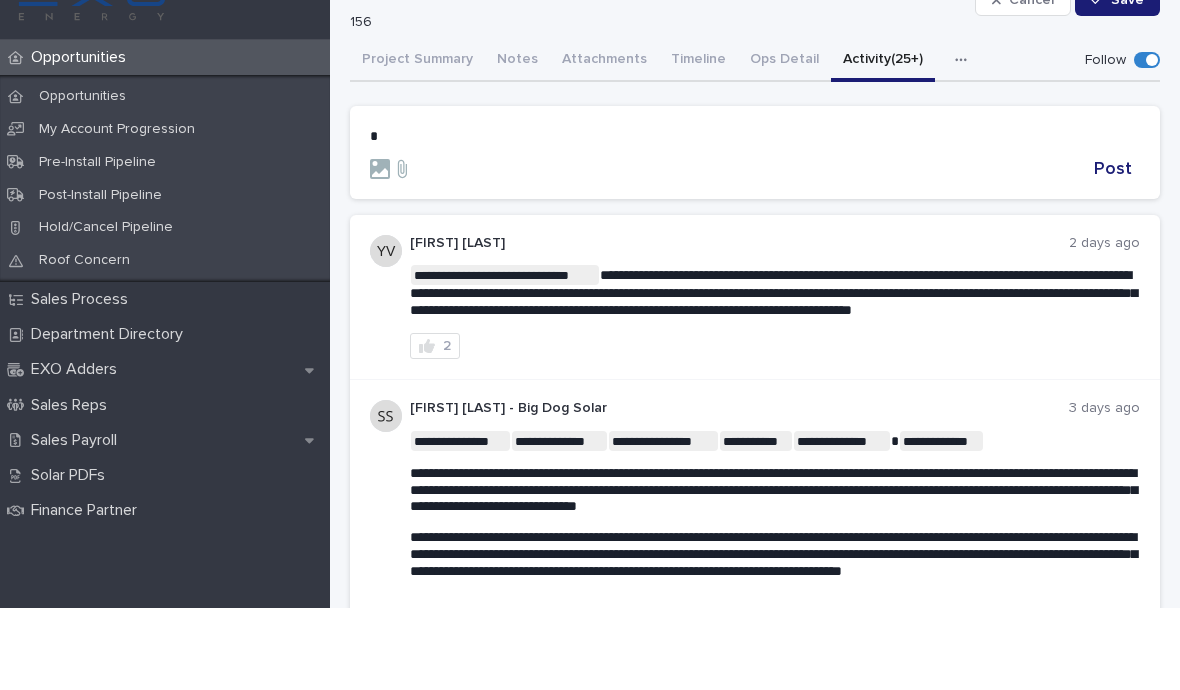 type 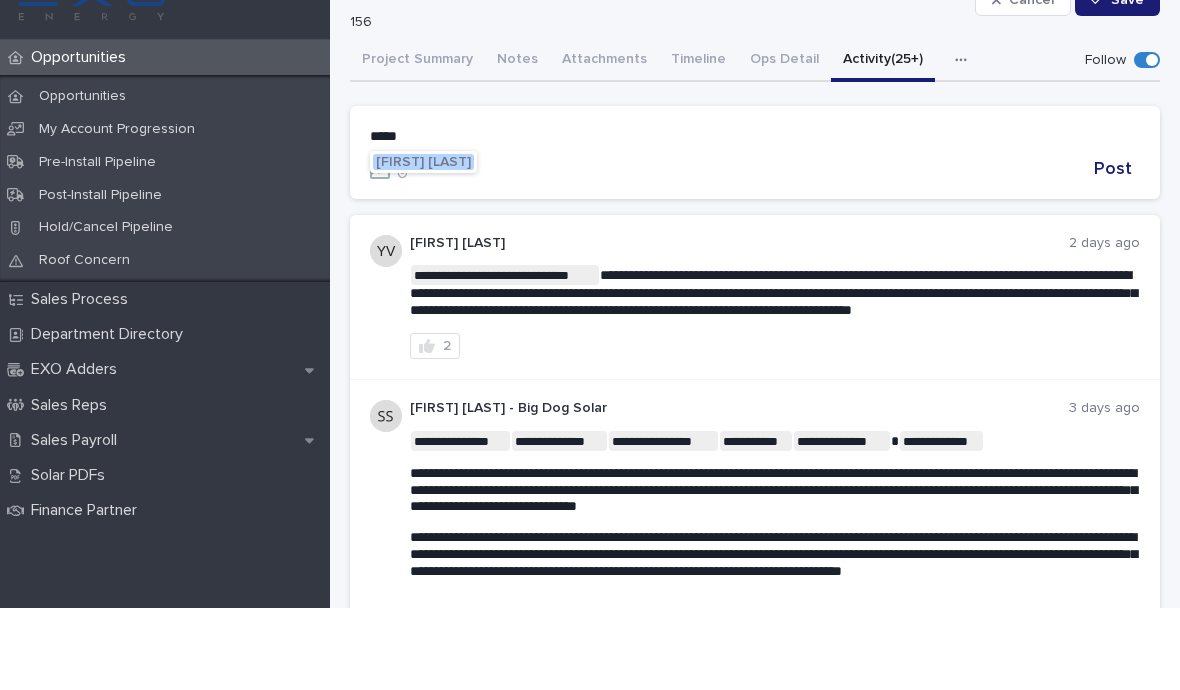 click at bounding box center (728, 251) 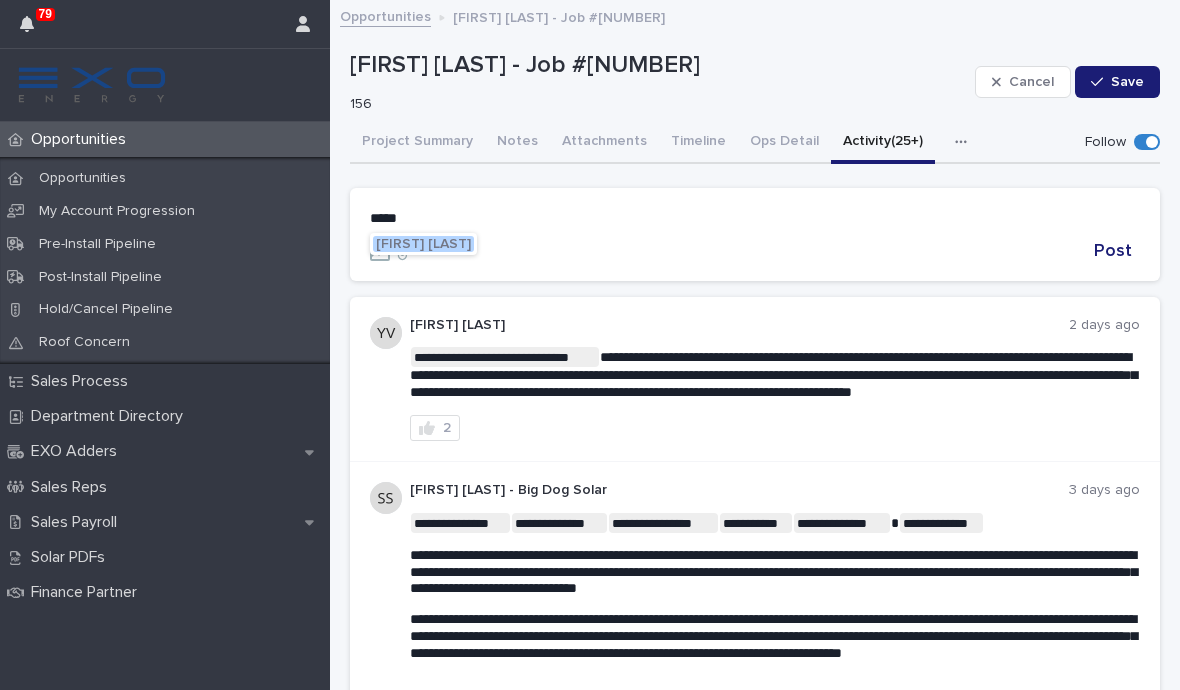 click on "Carlos Ramirez" at bounding box center (423, 244) 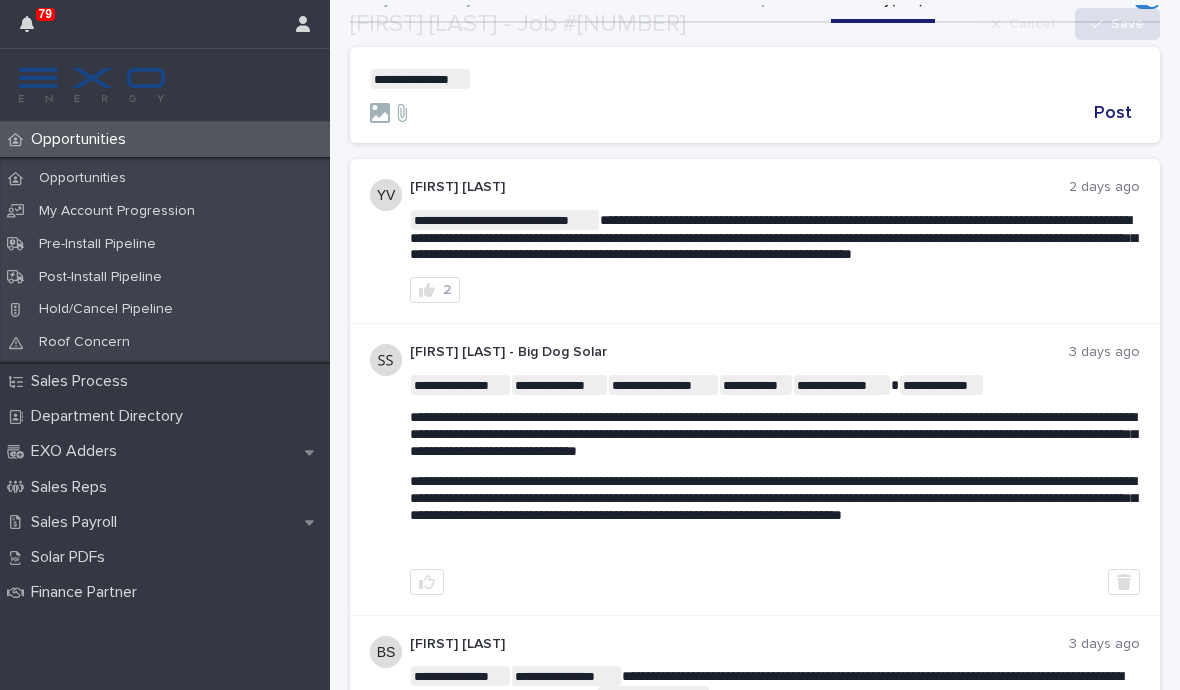 scroll, scrollTop: 139, scrollLeft: 0, axis: vertical 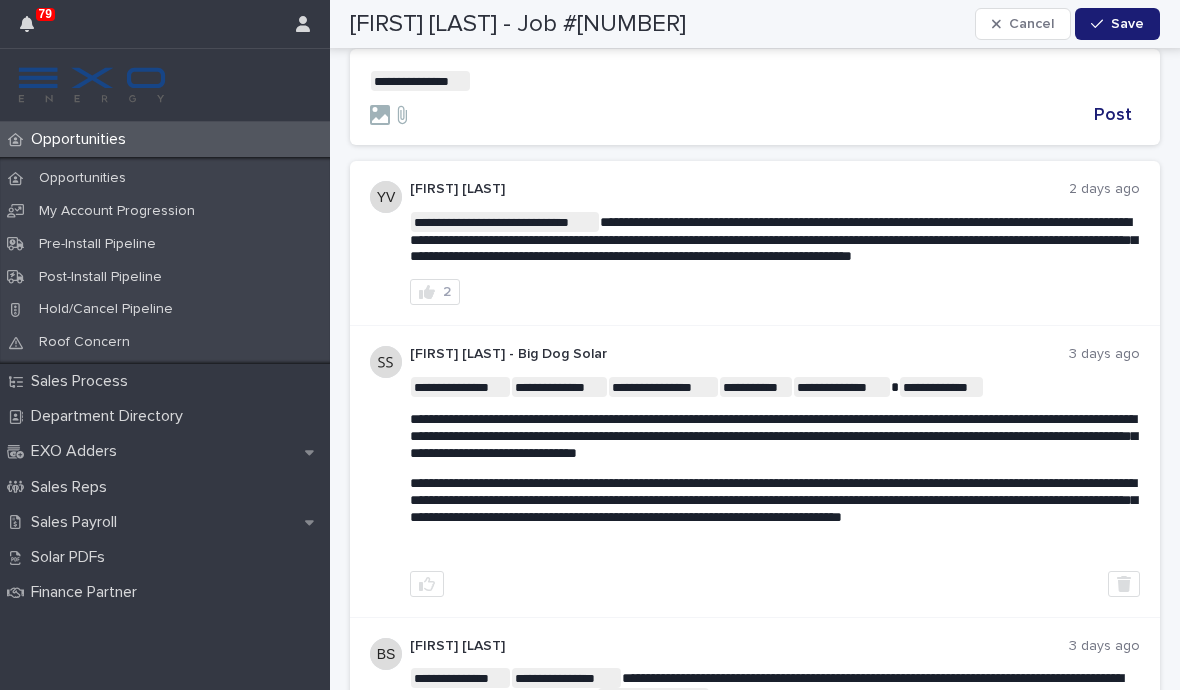 click on "**********" at bounding box center (755, 81) 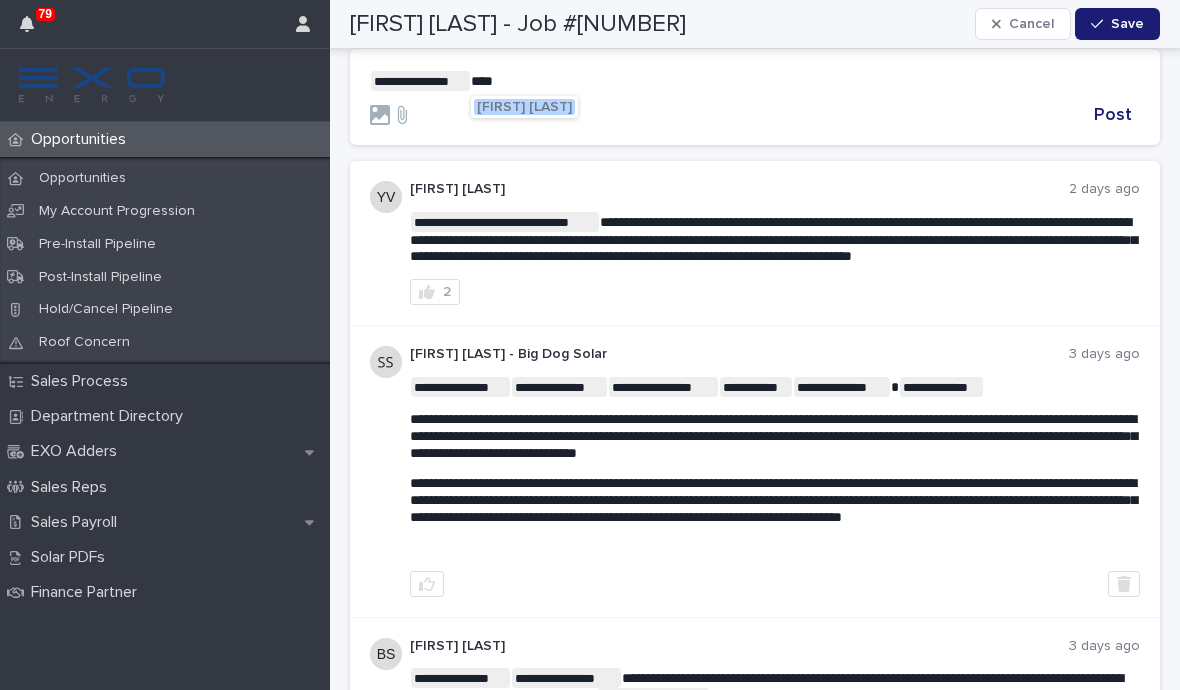 click on "Mike Espinoza" at bounding box center [524, 107] 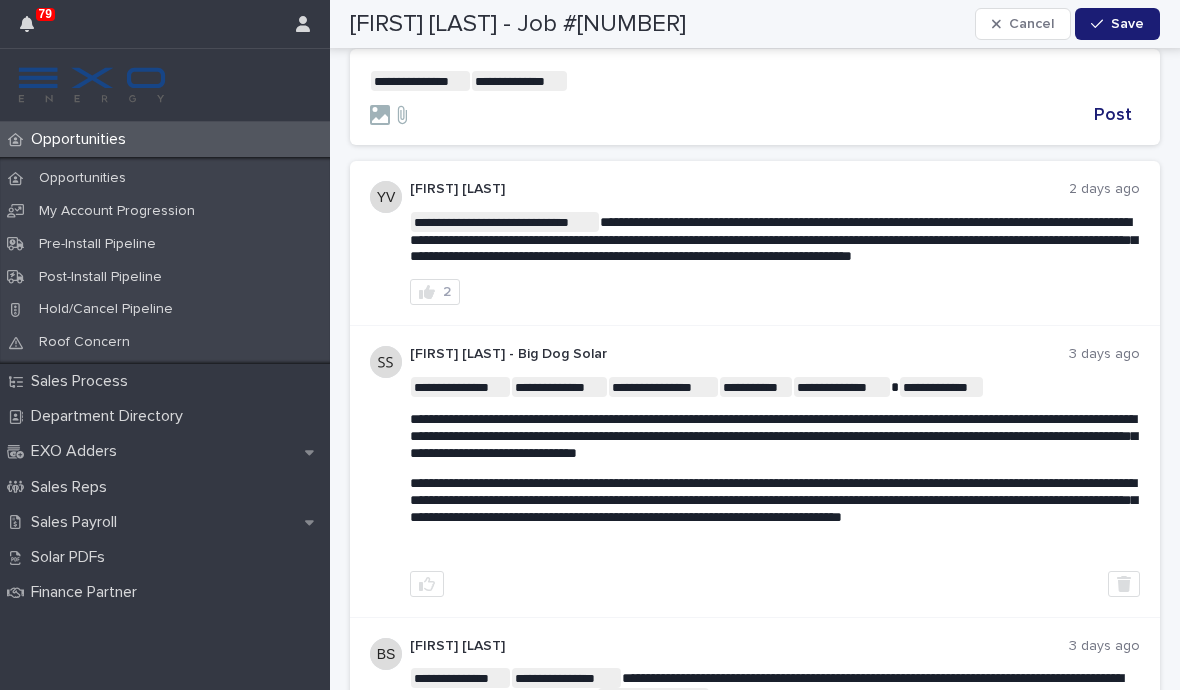 click on "**********" at bounding box center (755, 81) 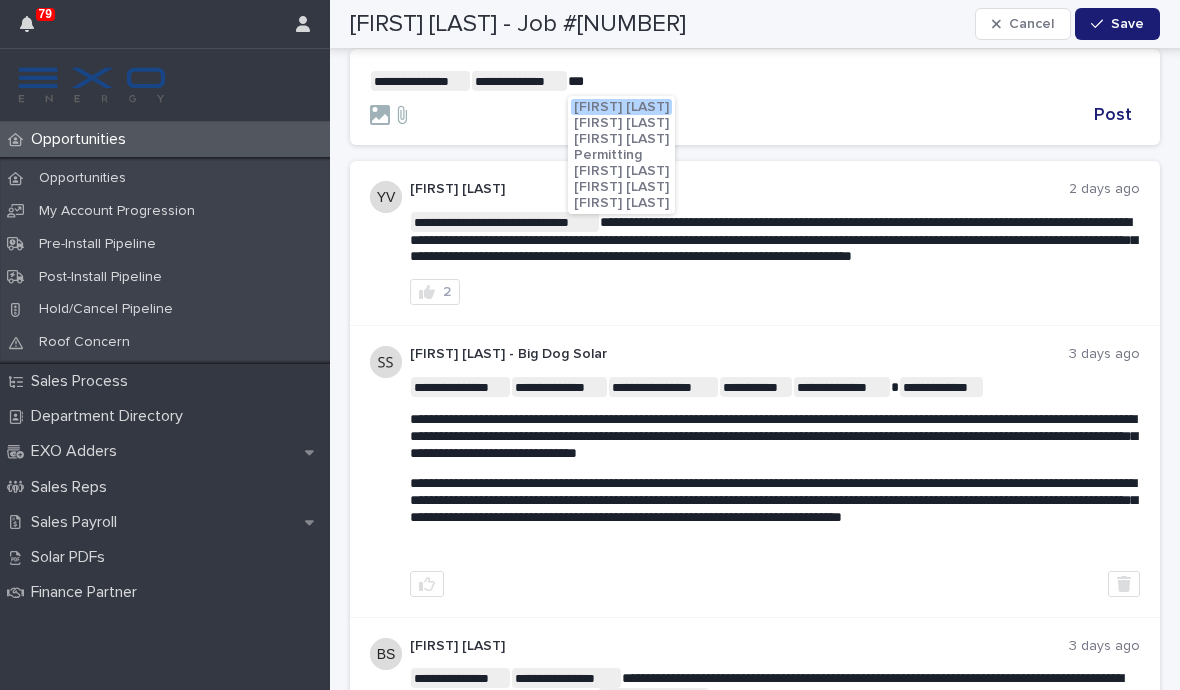 click on "John Michael Andaya" at bounding box center (621, 203) 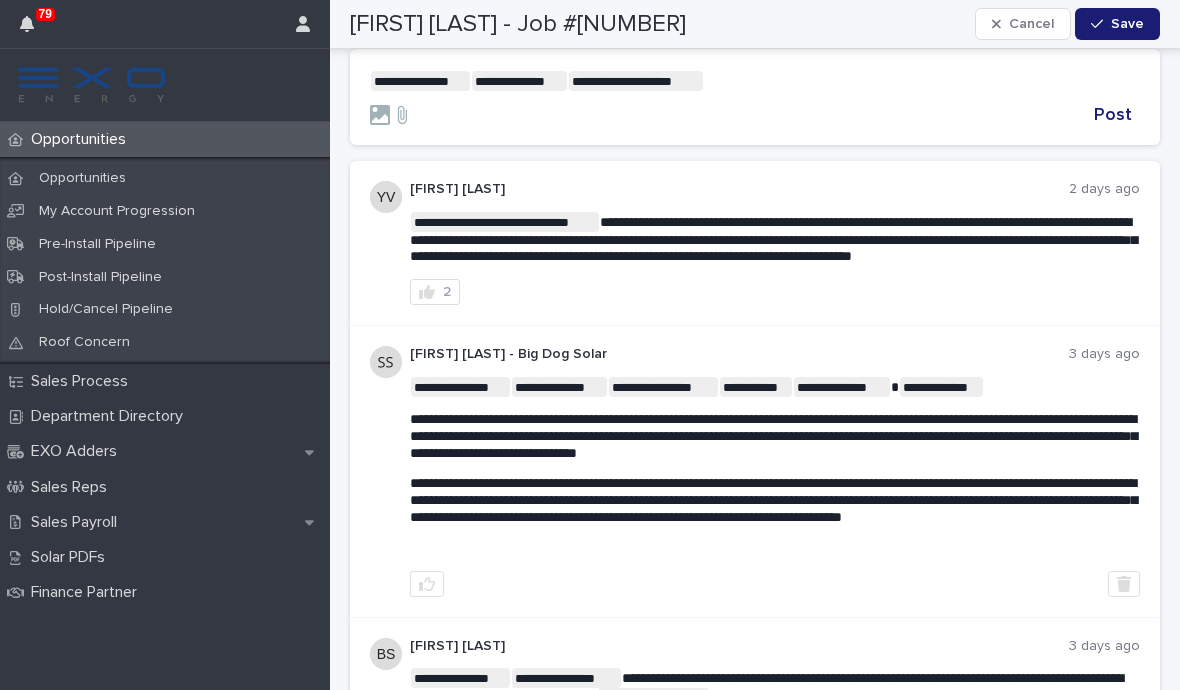 click on "**********" at bounding box center (755, 81) 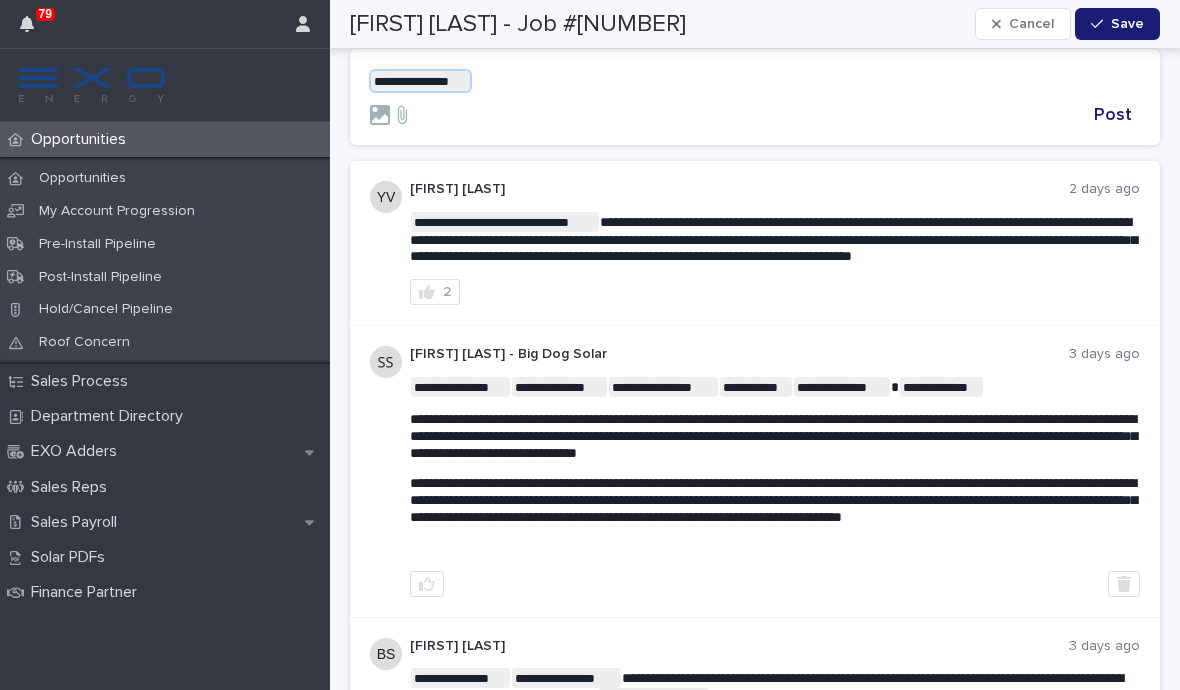 click on "**********" at bounding box center (755, 81) 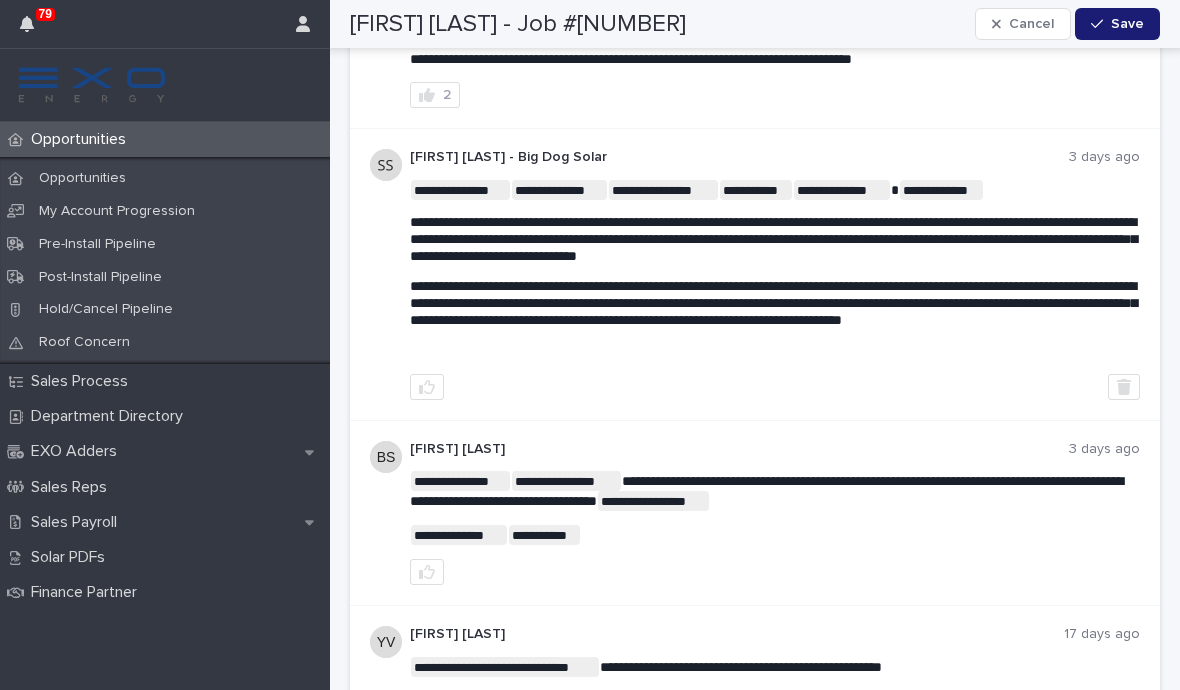 scroll, scrollTop: 0, scrollLeft: 0, axis: both 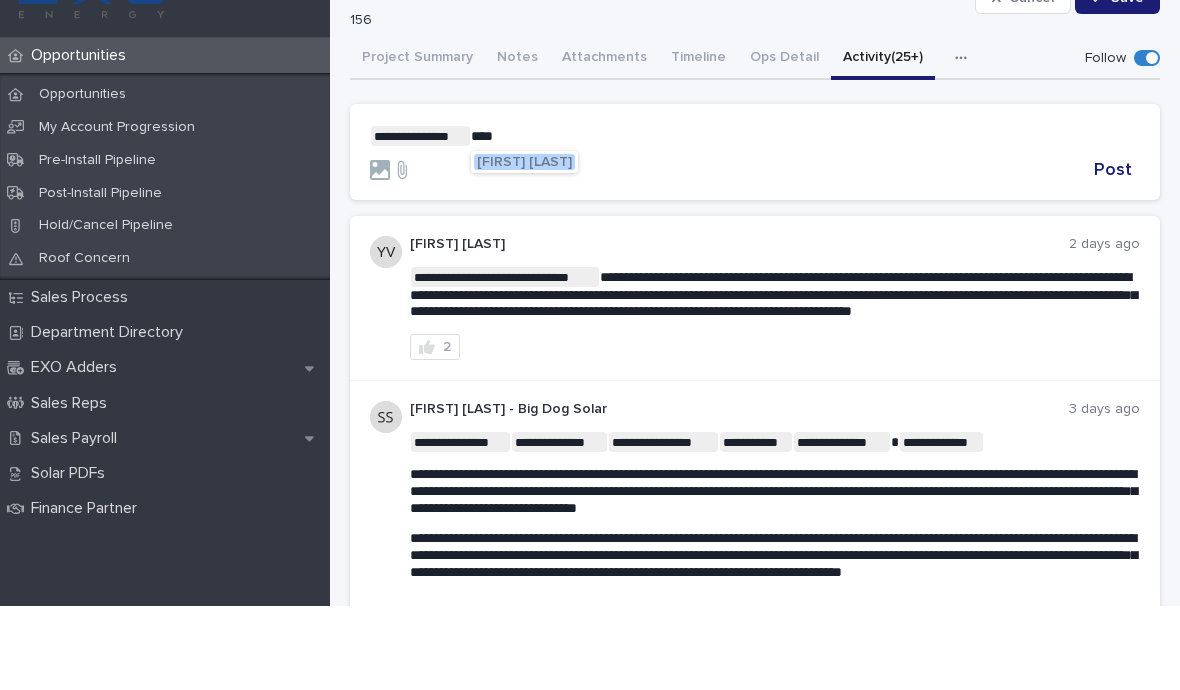 click on "Mike Espinoza" at bounding box center [524, 246] 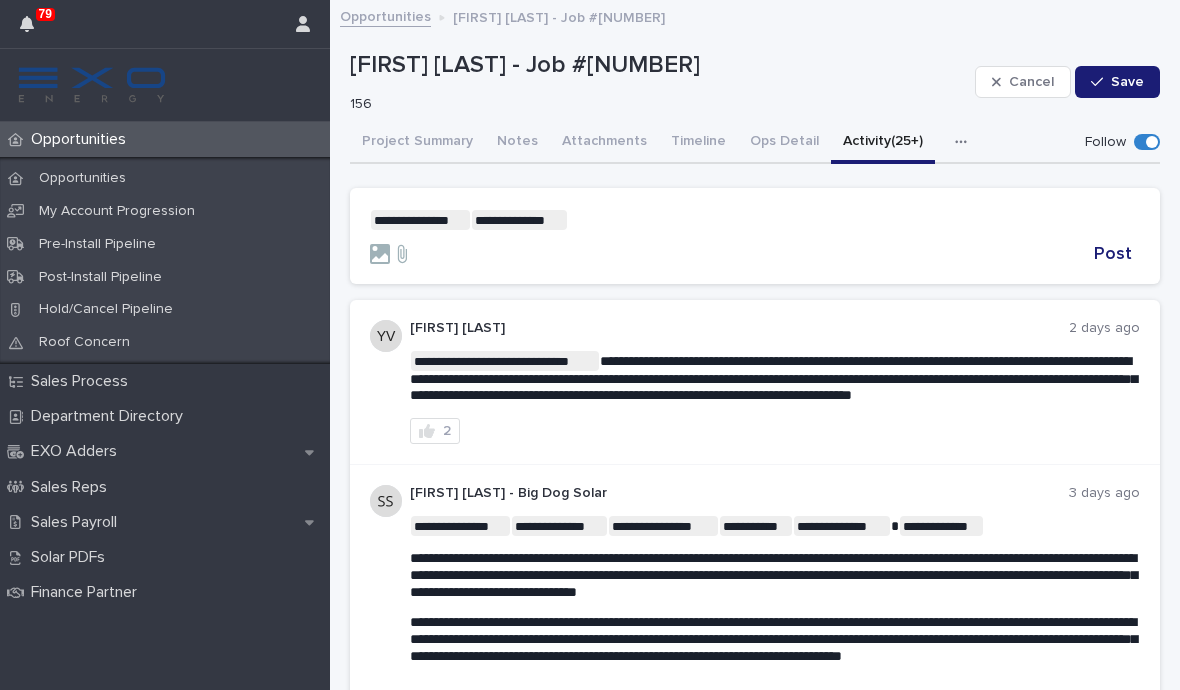 click on "**********" at bounding box center [755, 220] 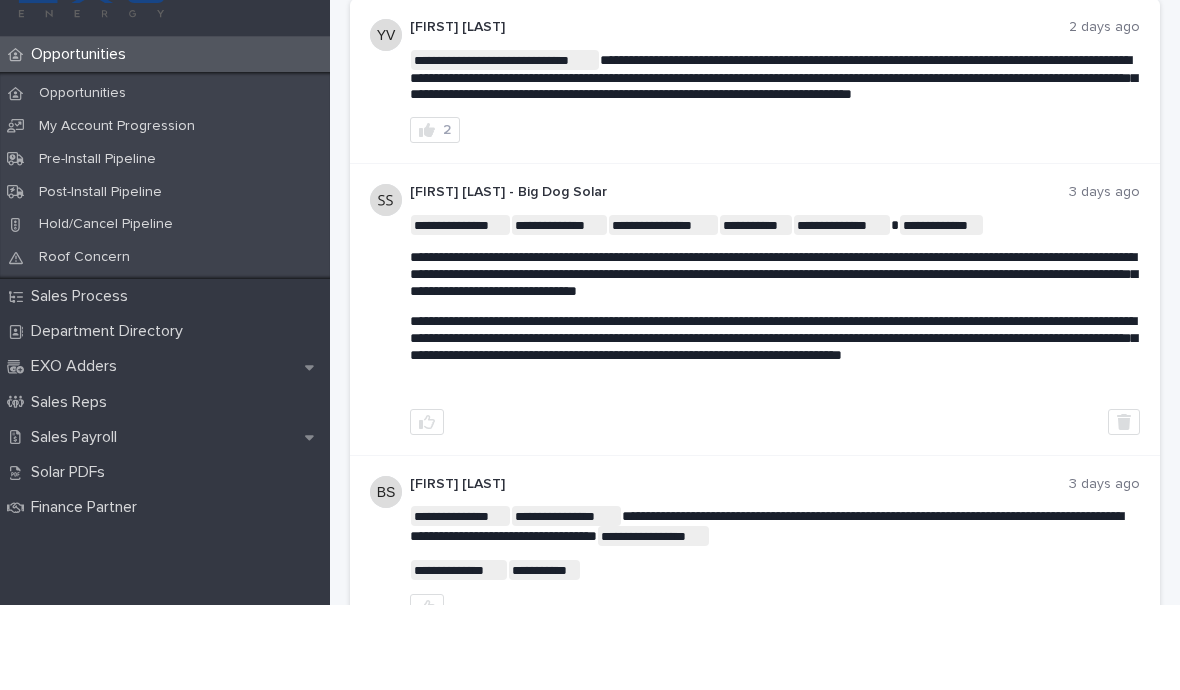 scroll, scrollTop: 0, scrollLeft: 0, axis: both 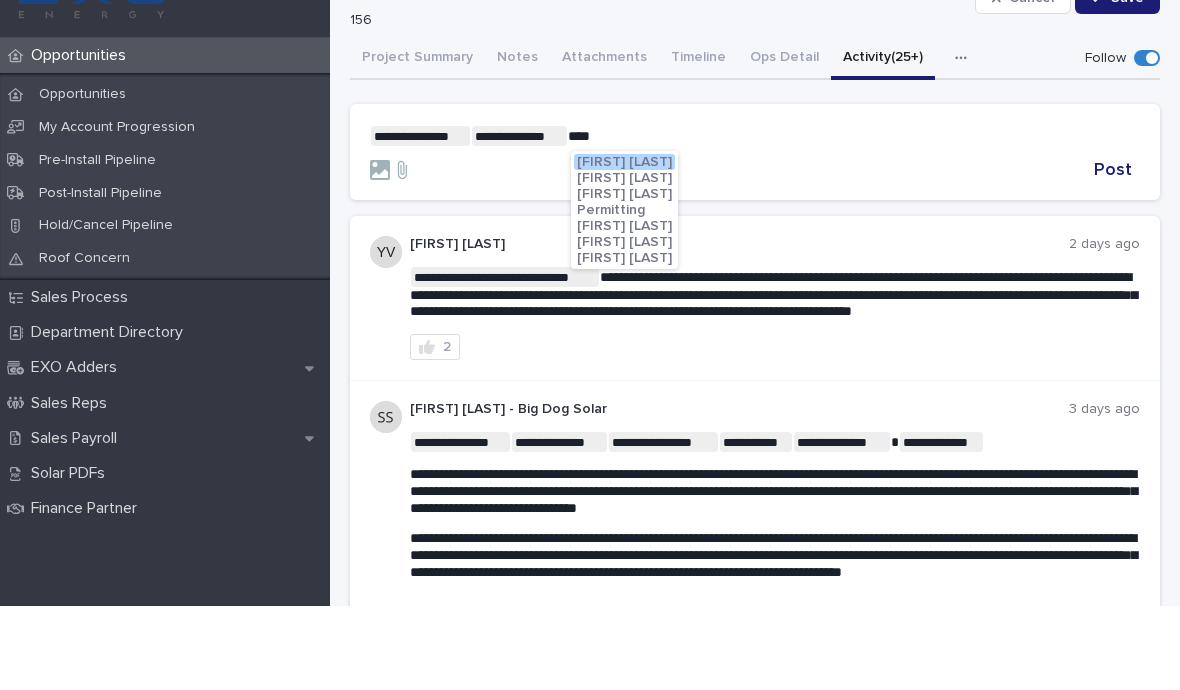 click on "Michael Delgado" at bounding box center [624, 326] 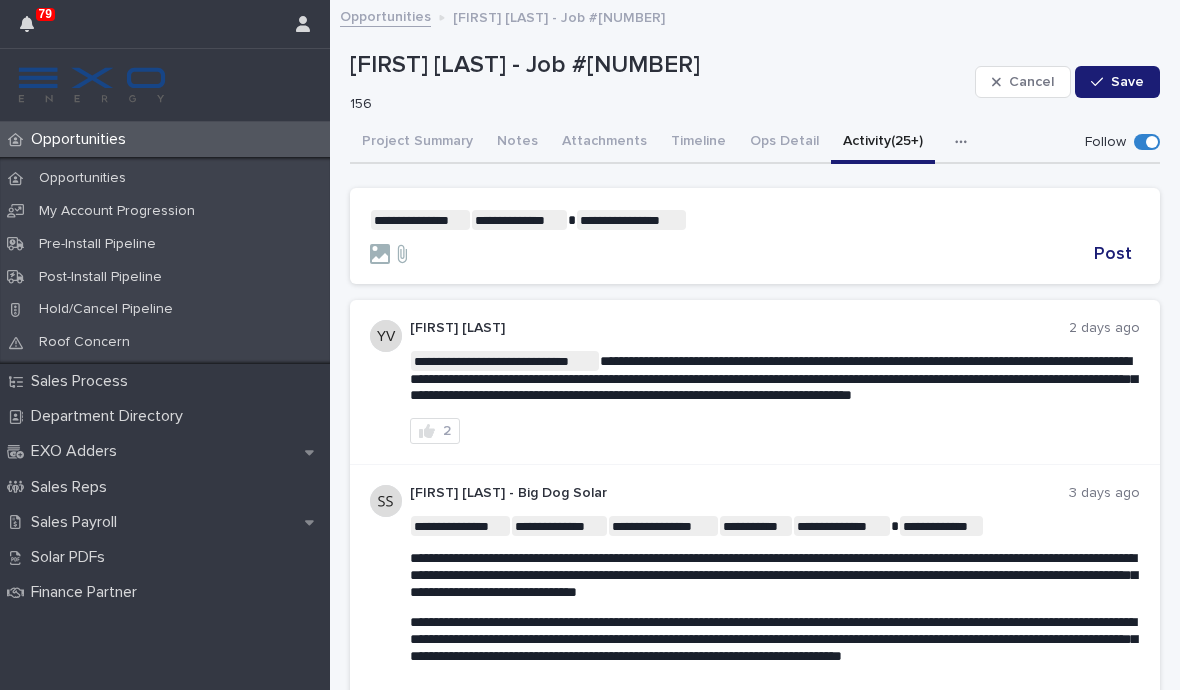click on "**********" at bounding box center (755, 220) 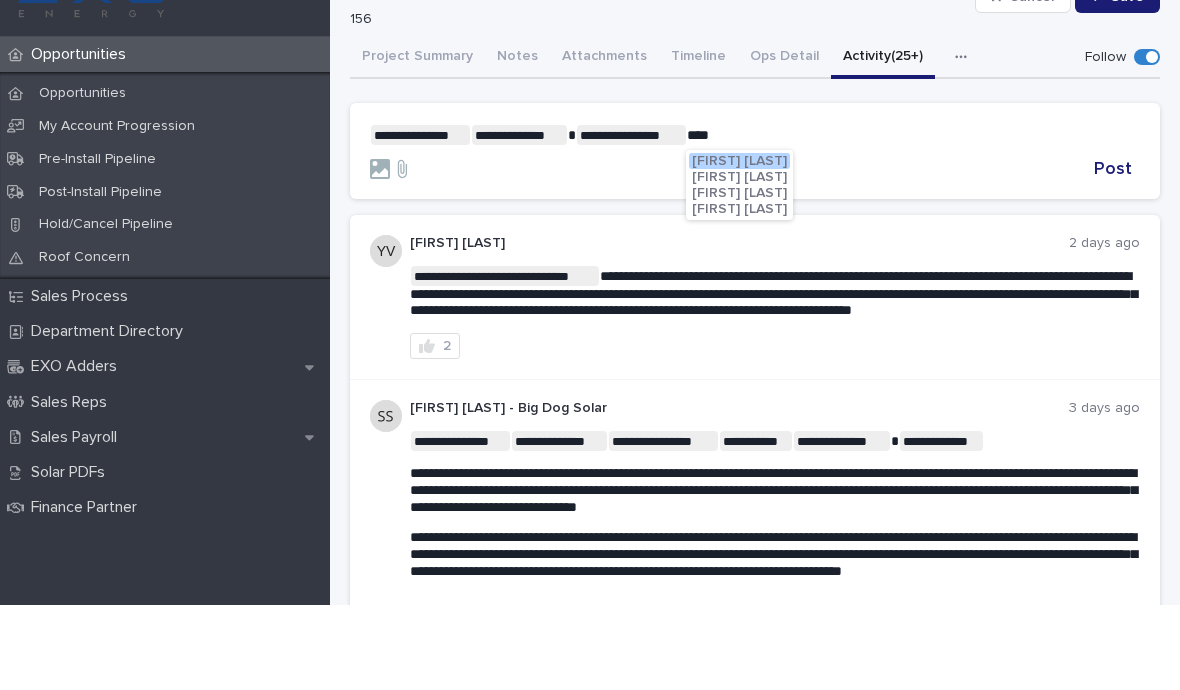 click on "Yaita Valdez" at bounding box center [739, 278] 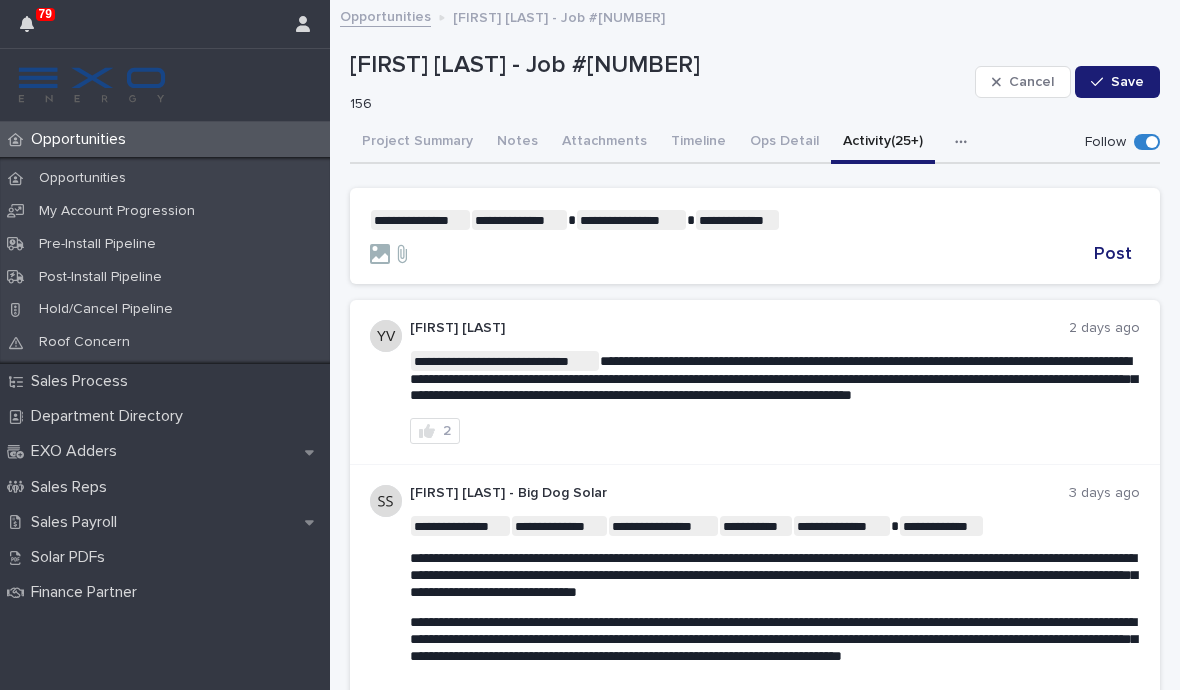 click on "**********" at bounding box center [755, 220] 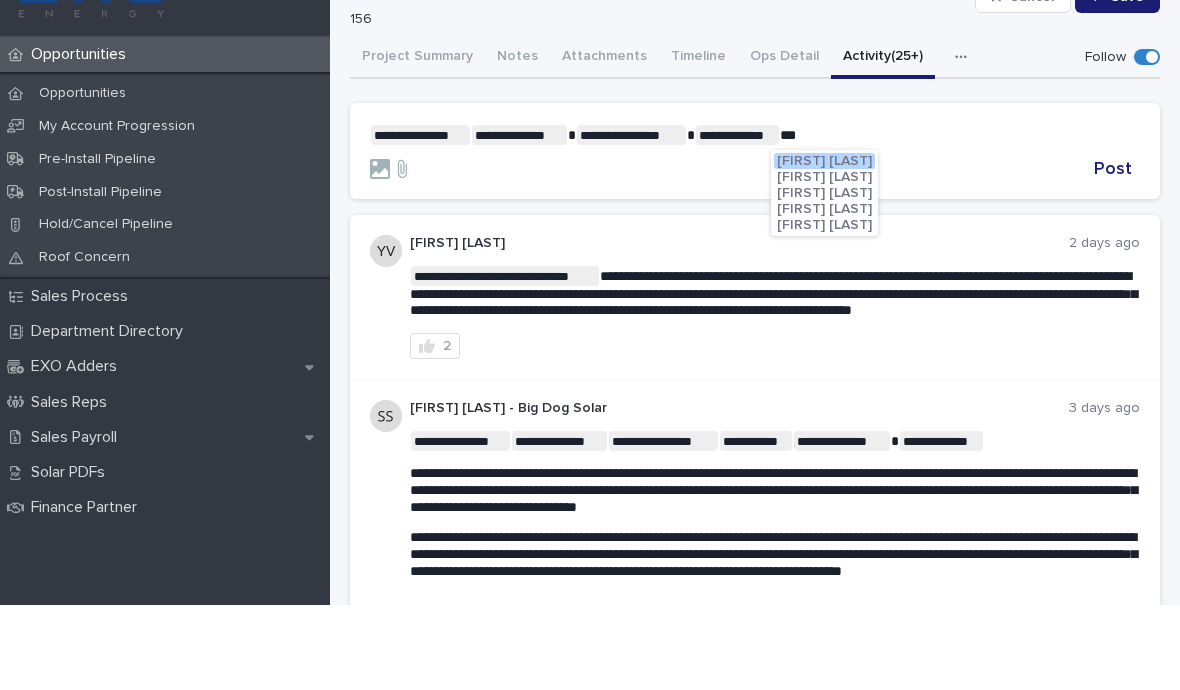 click on "Brandy Santos" at bounding box center [824, 246] 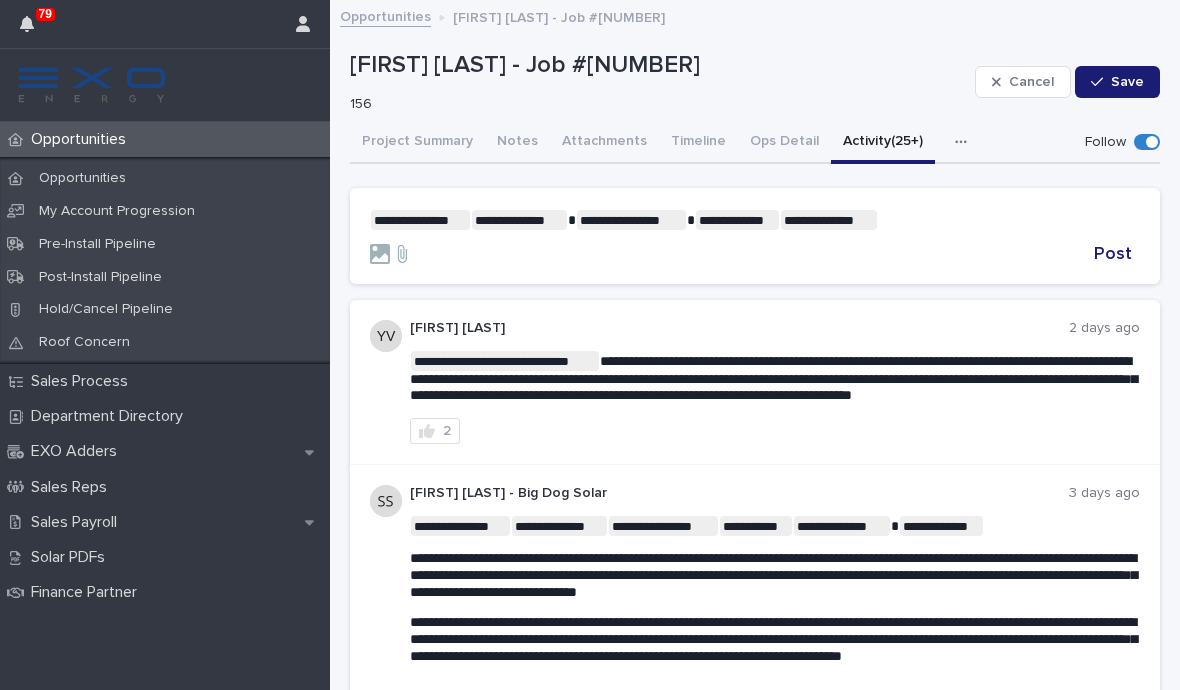 click on "**********" at bounding box center (755, 236) 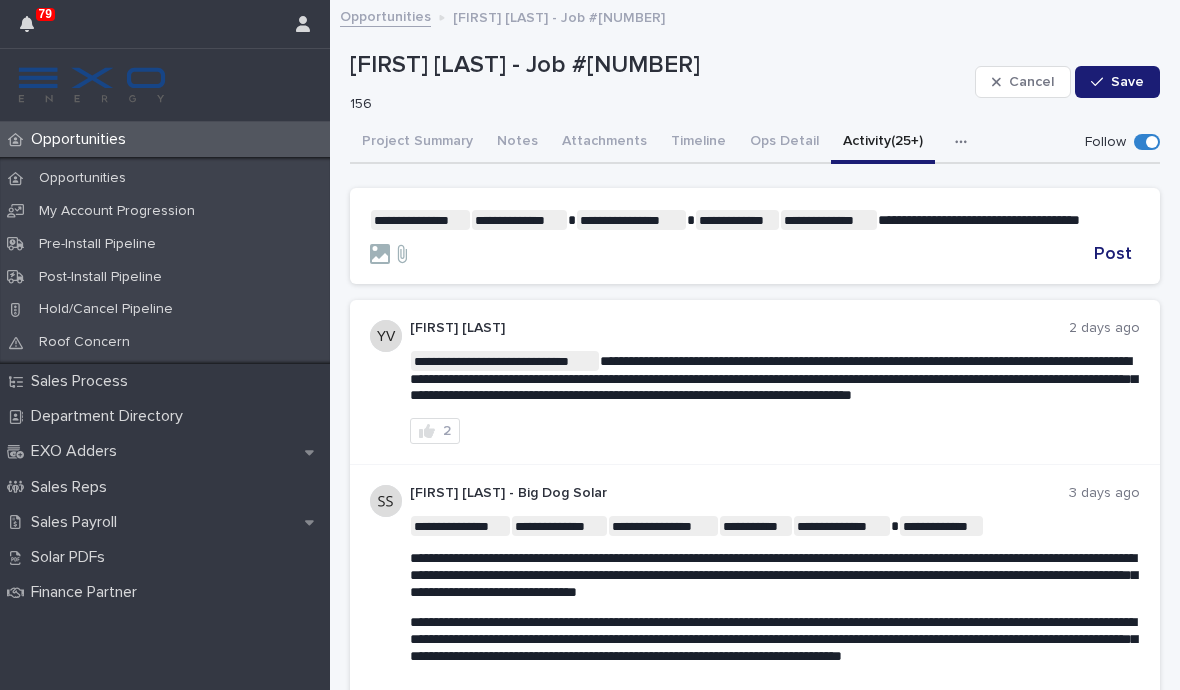 click on "**********" at bounding box center [755, 220] 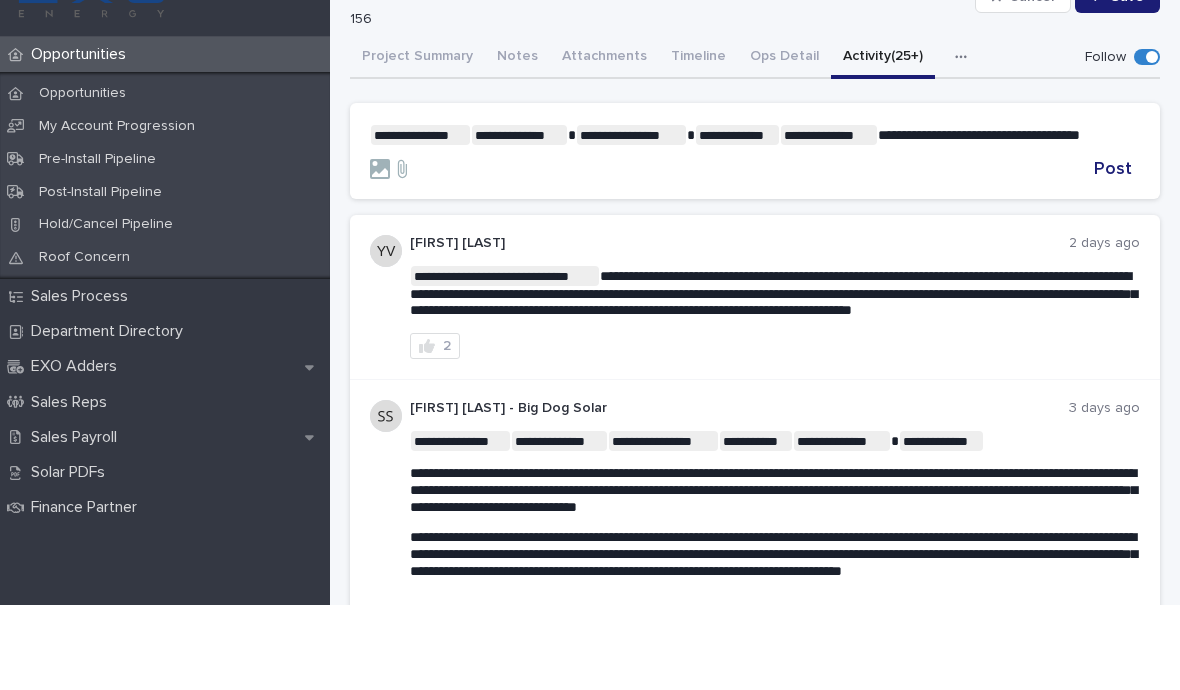 click on "Post" at bounding box center (1113, 254) 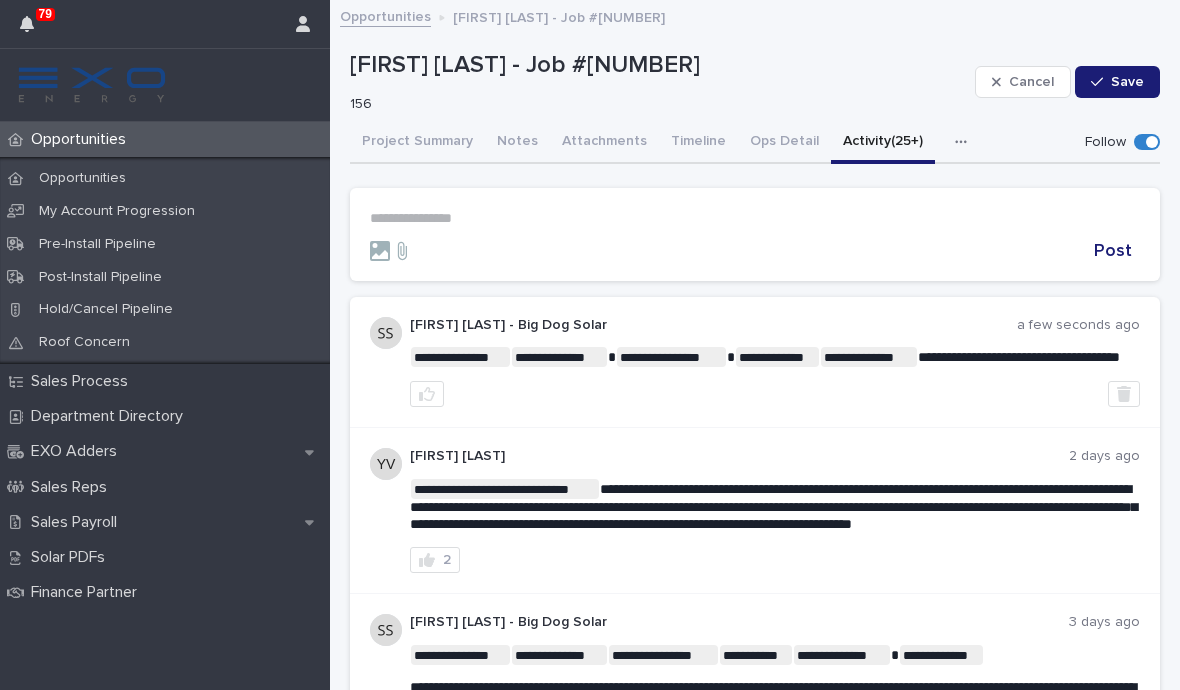 click on "Sales Payroll" at bounding box center (78, 522) 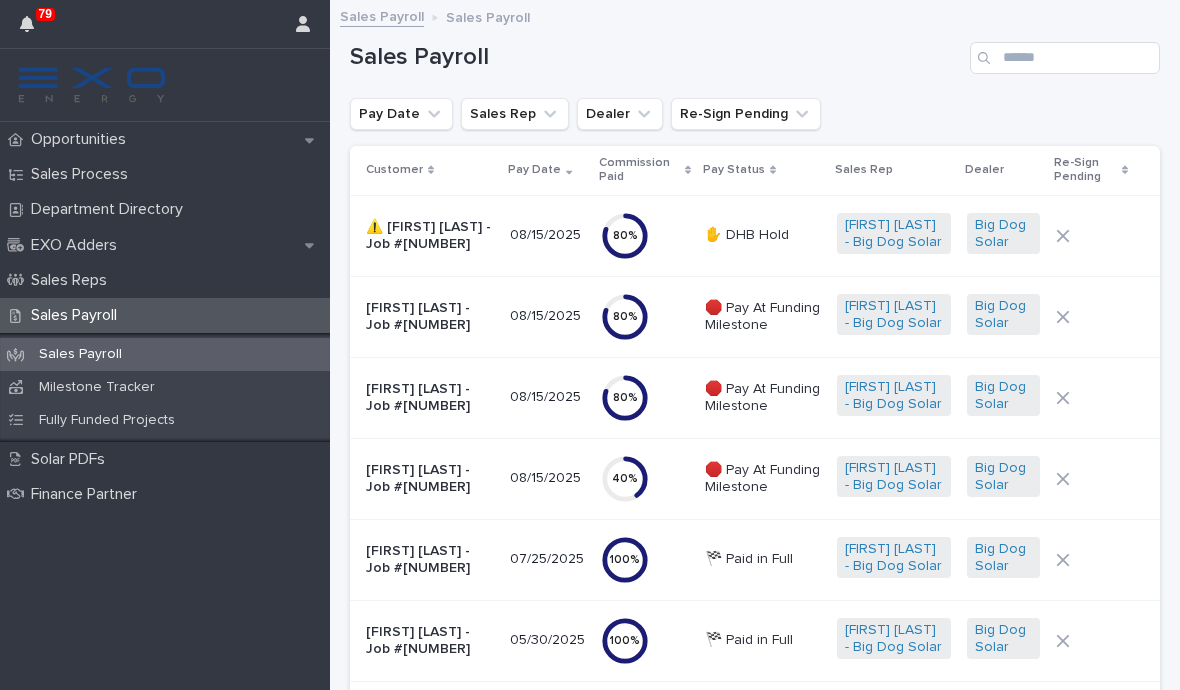 scroll, scrollTop: 0, scrollLeft: 0, axis: both 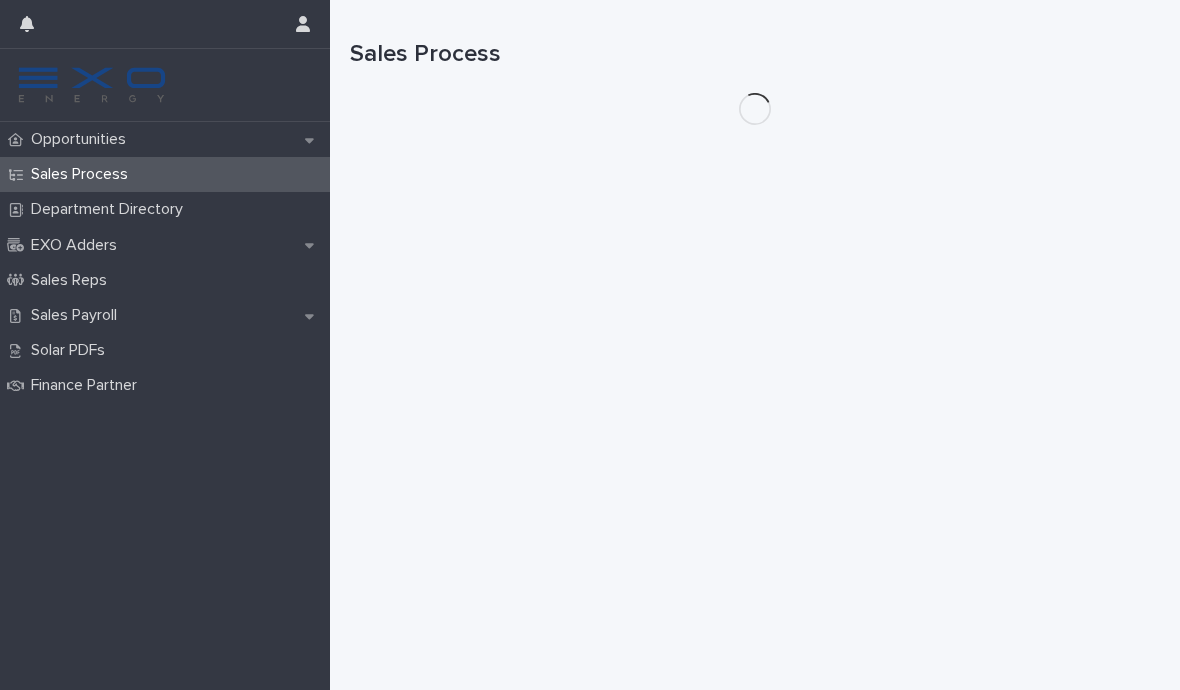 click on "Sales Process" at bounding box center [83, 174] 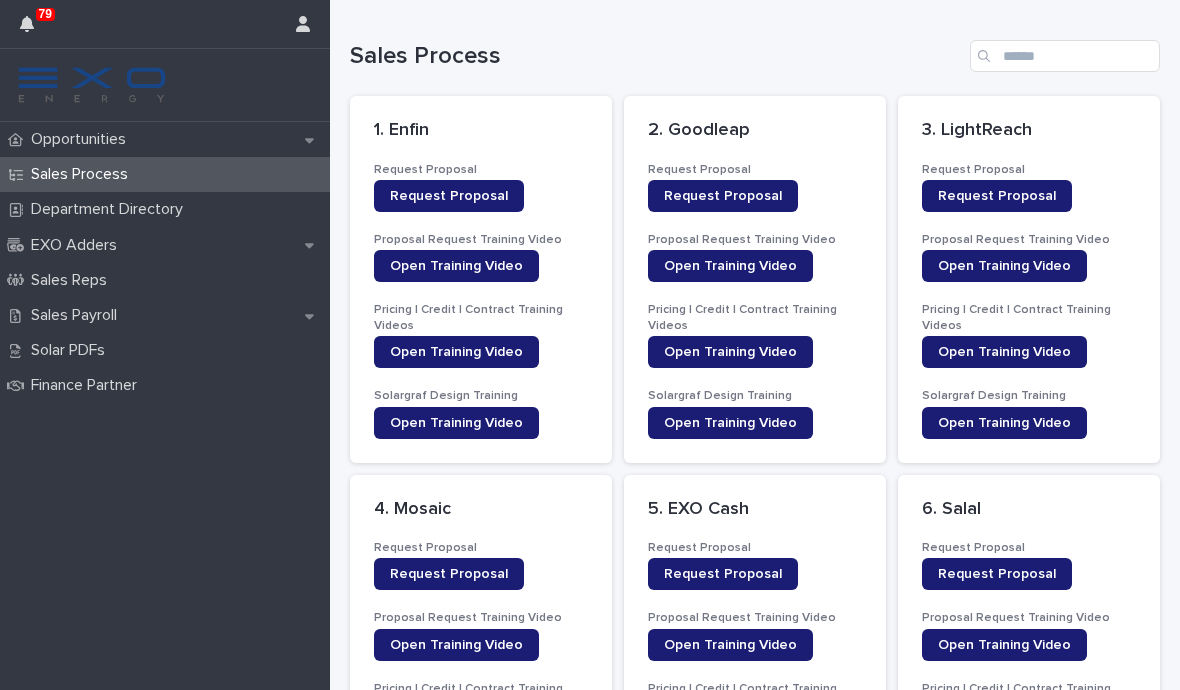 click on "Opportunities" at bounding box center [165, 139] 